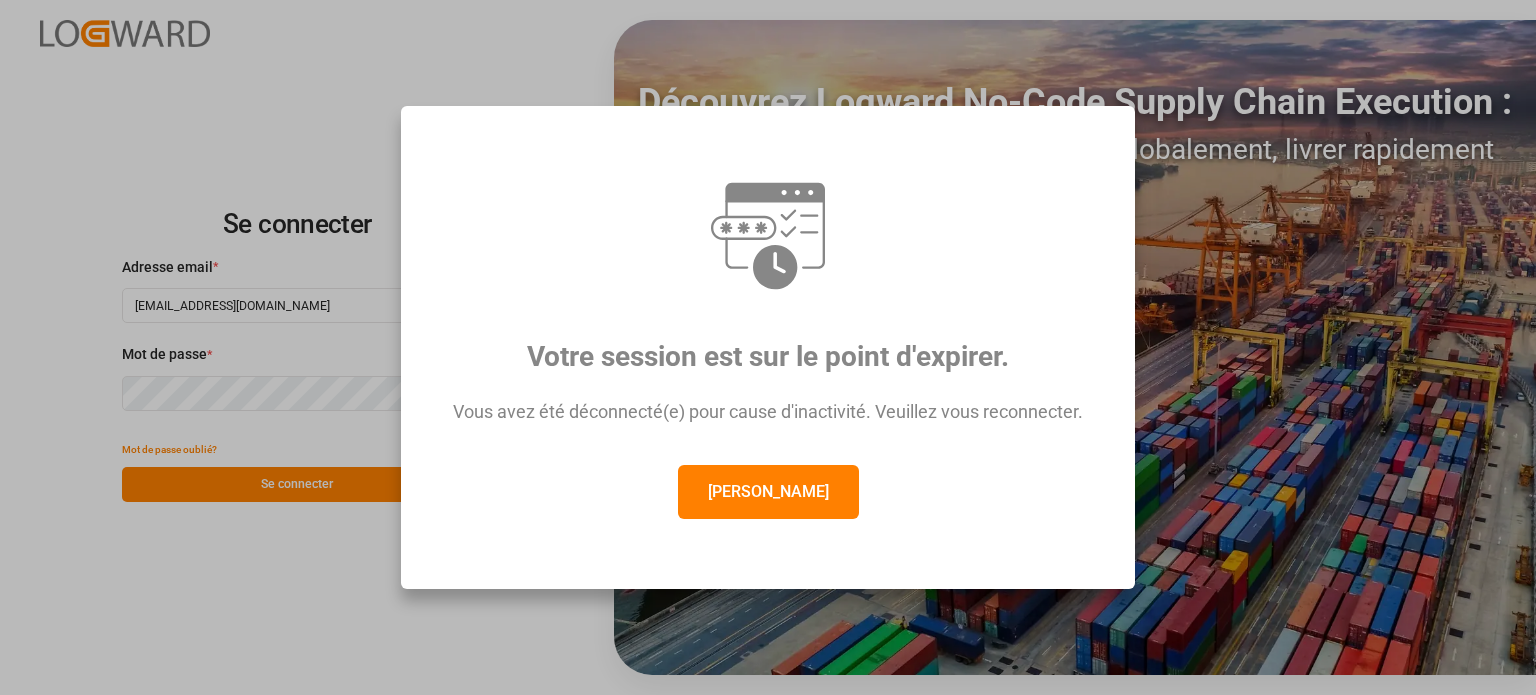 scroll, scrollTop: 0, scrollLeft: 0, axis: both 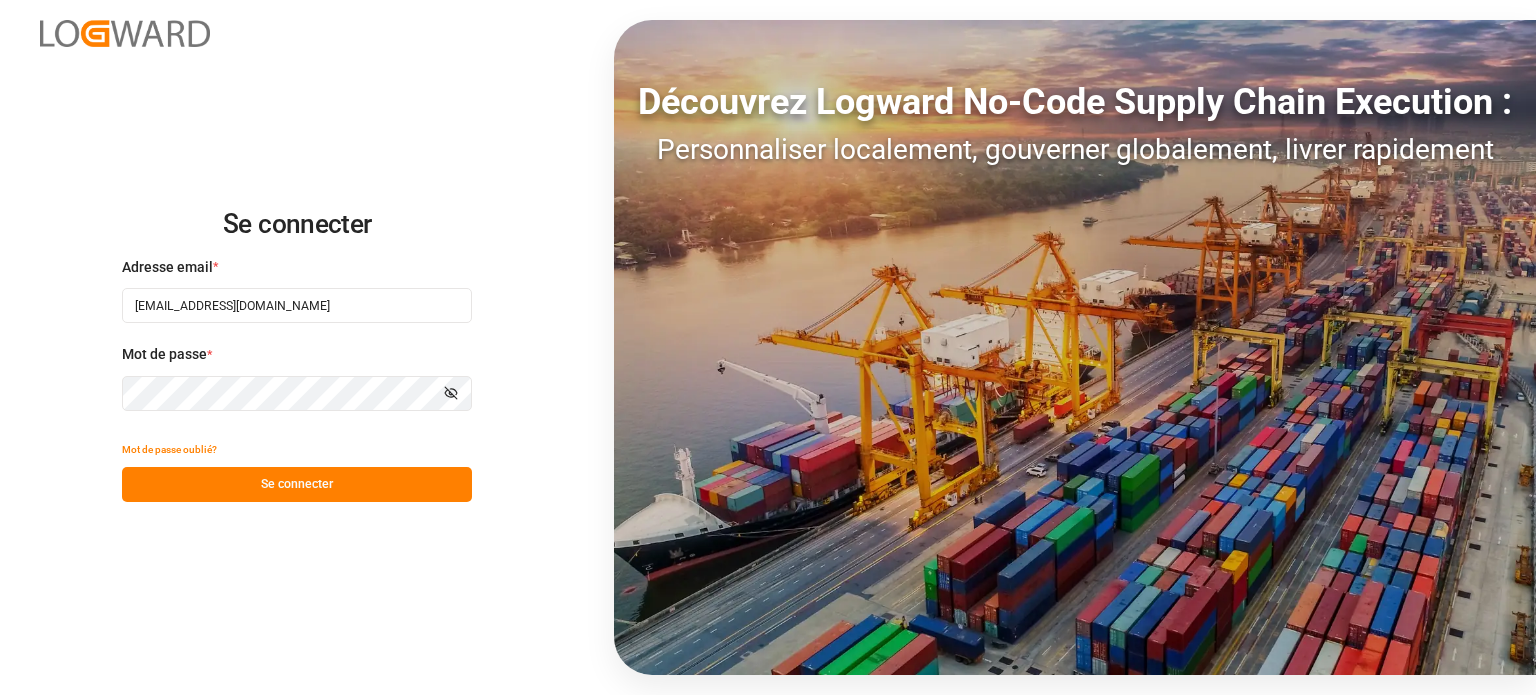 click on "Se connecter" at bounding box center [297, 484] 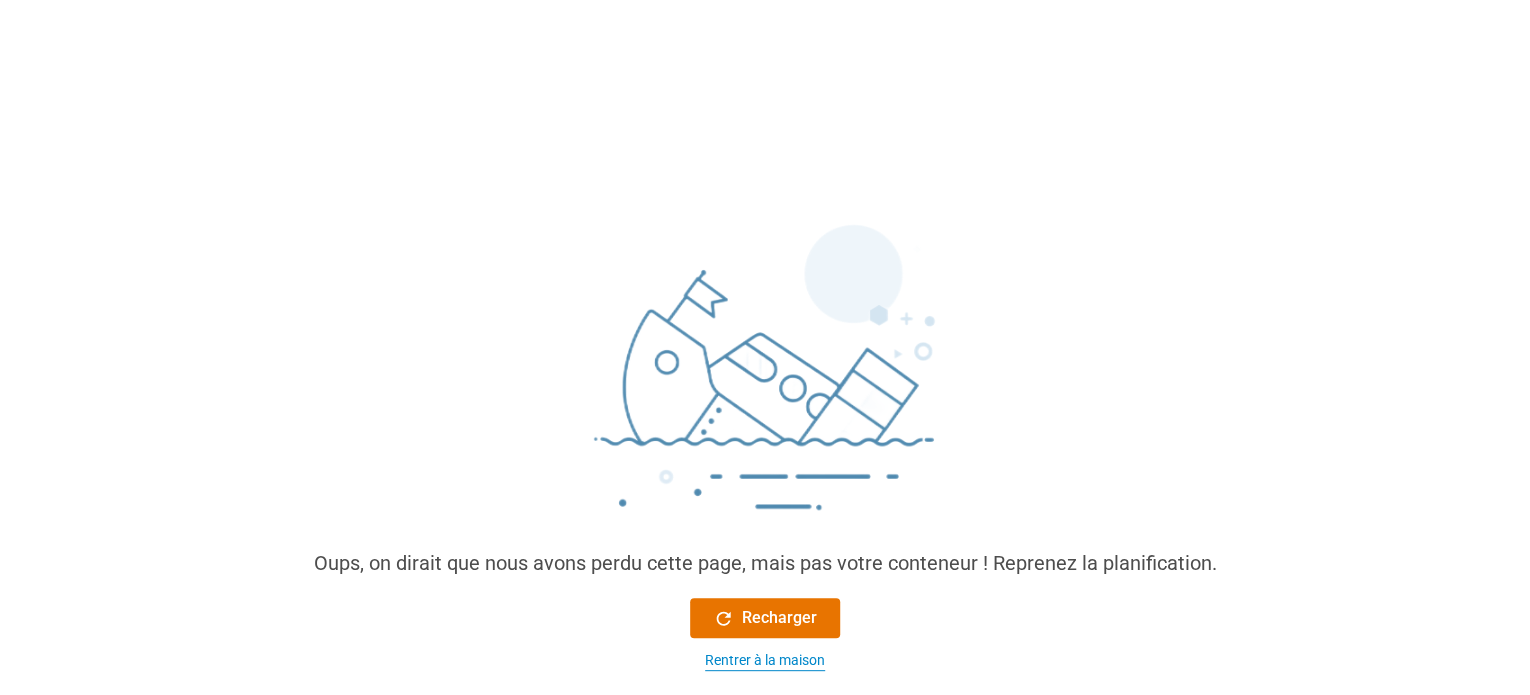 click on "Rentrer à la maison" at bounding box center (765, 660) 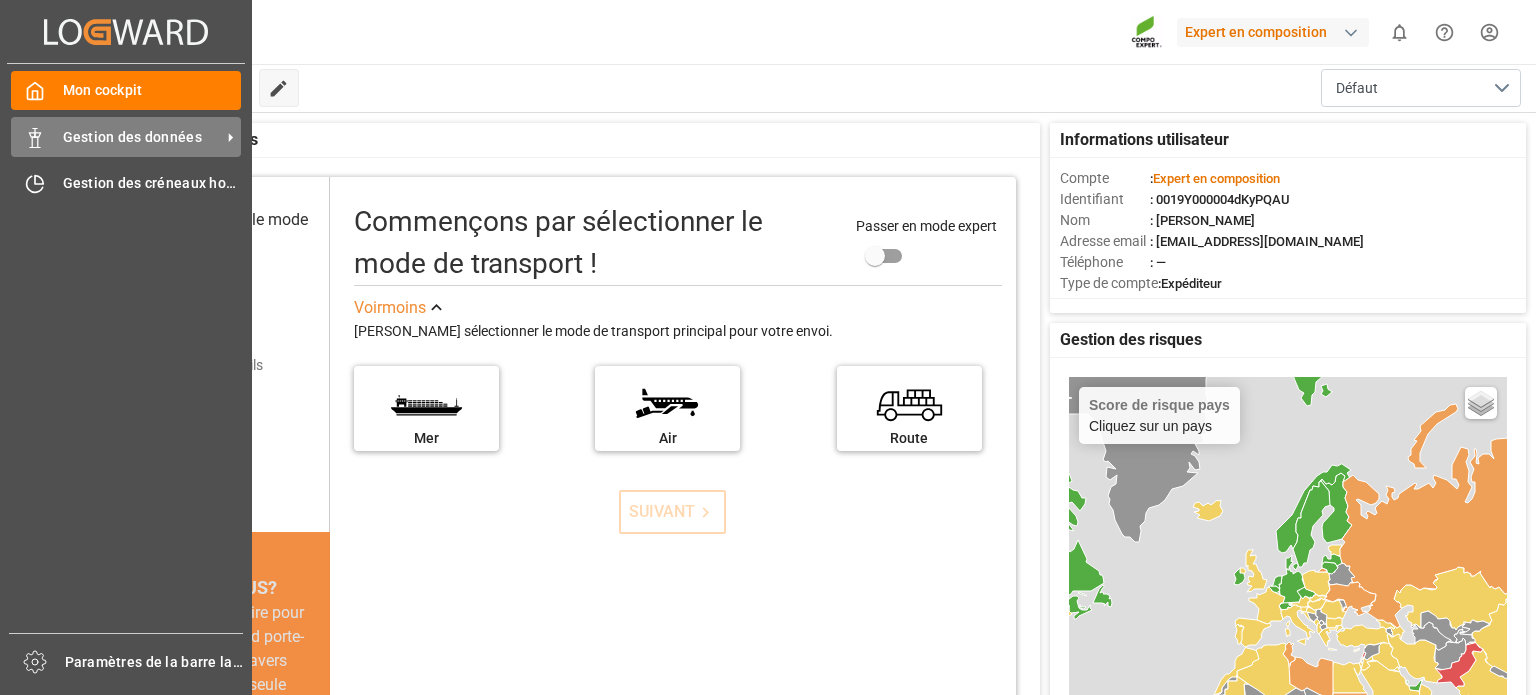 click on "Gestion des données" at bounding box center [132, 137] 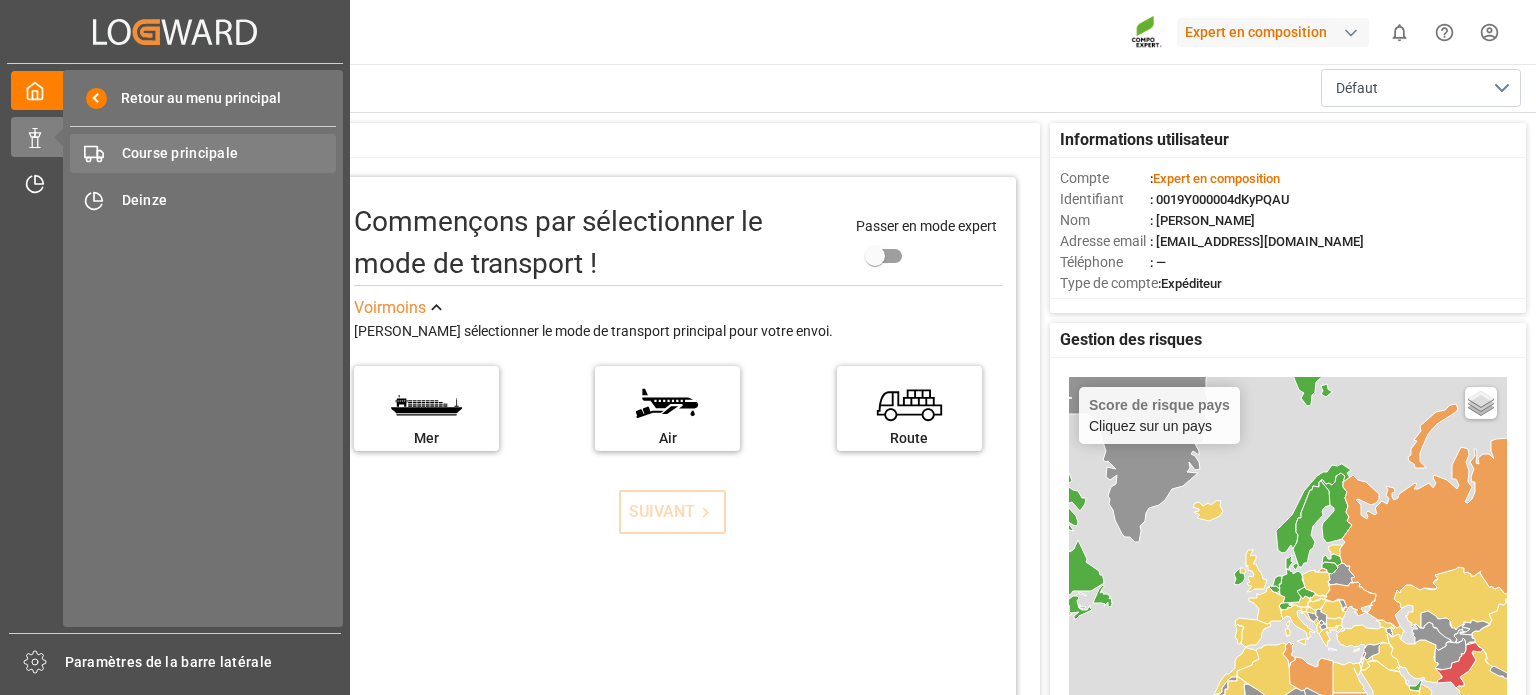 click on "Course principale" at bounding box center (180, 153) 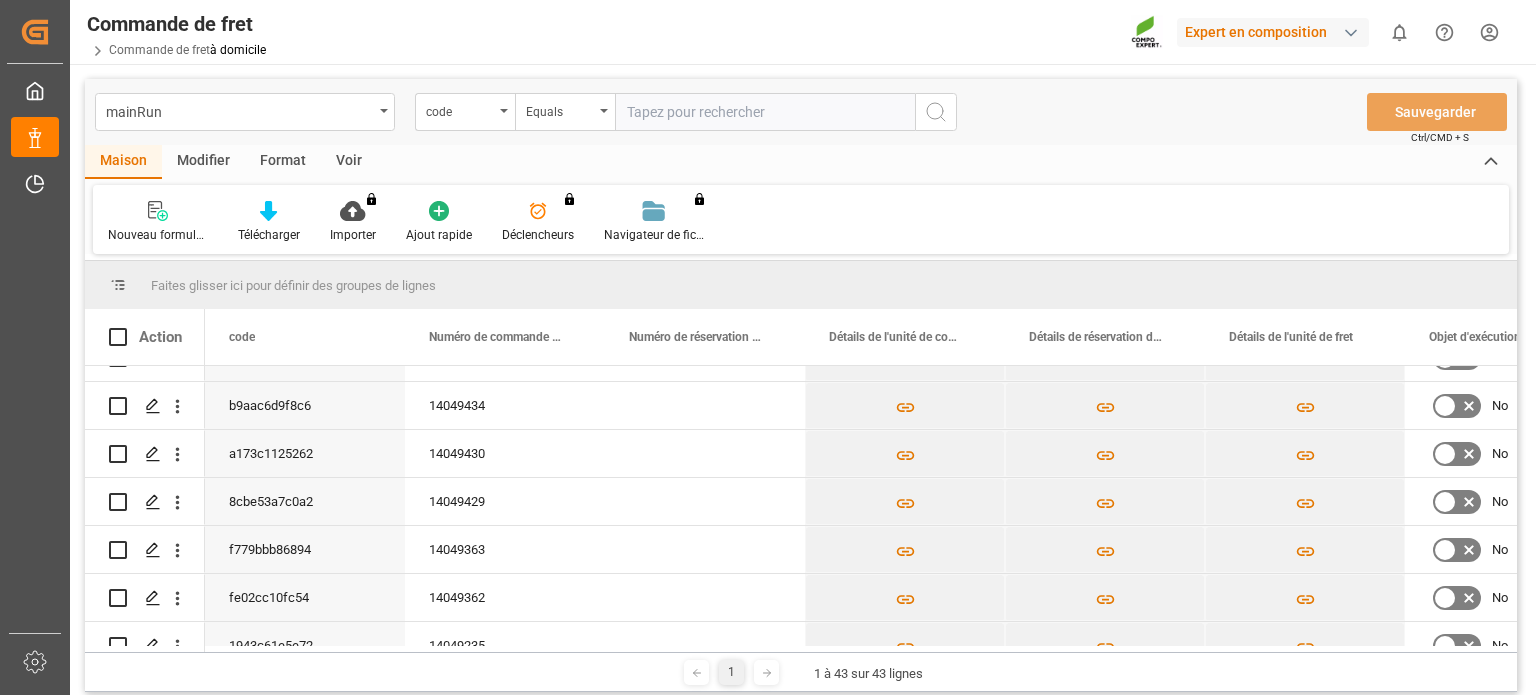 scroll, scrollTop: 428, scrollLeft: 0, axis: vertical 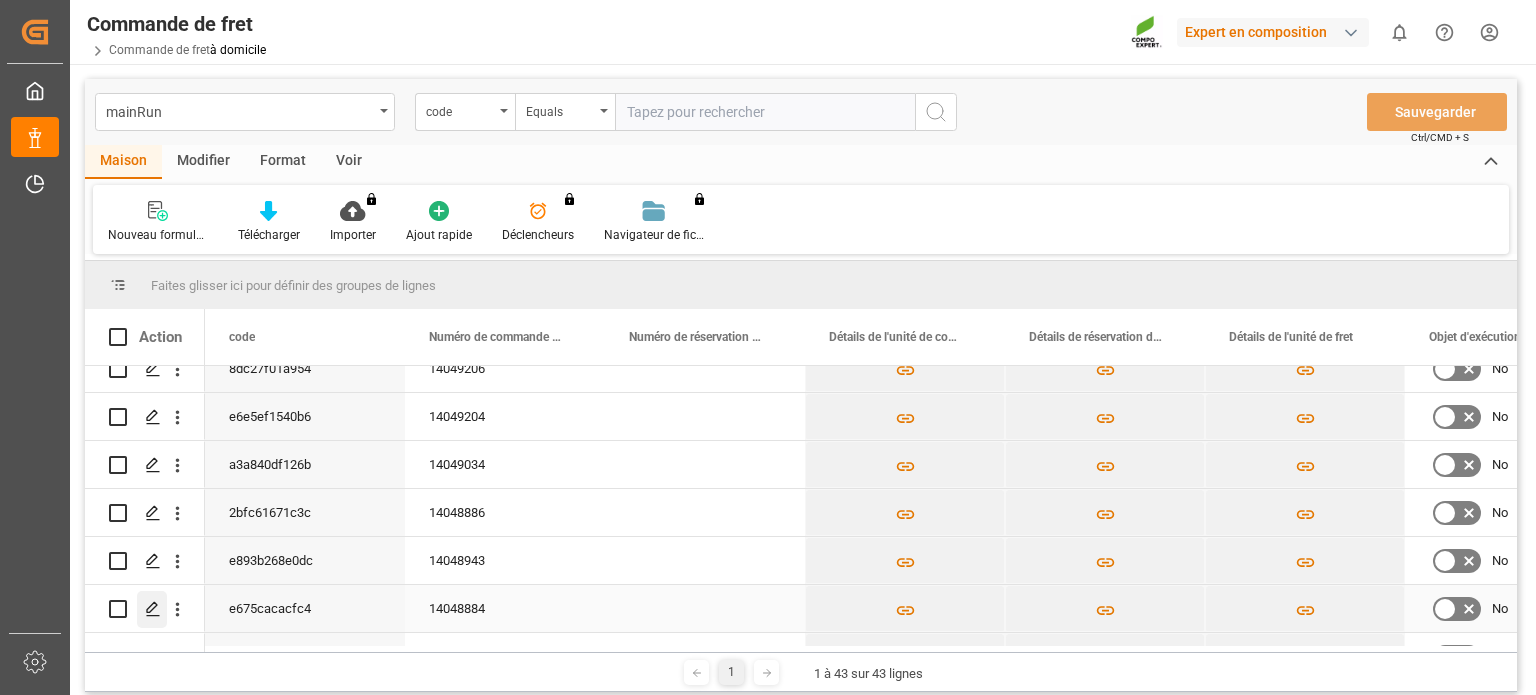 click 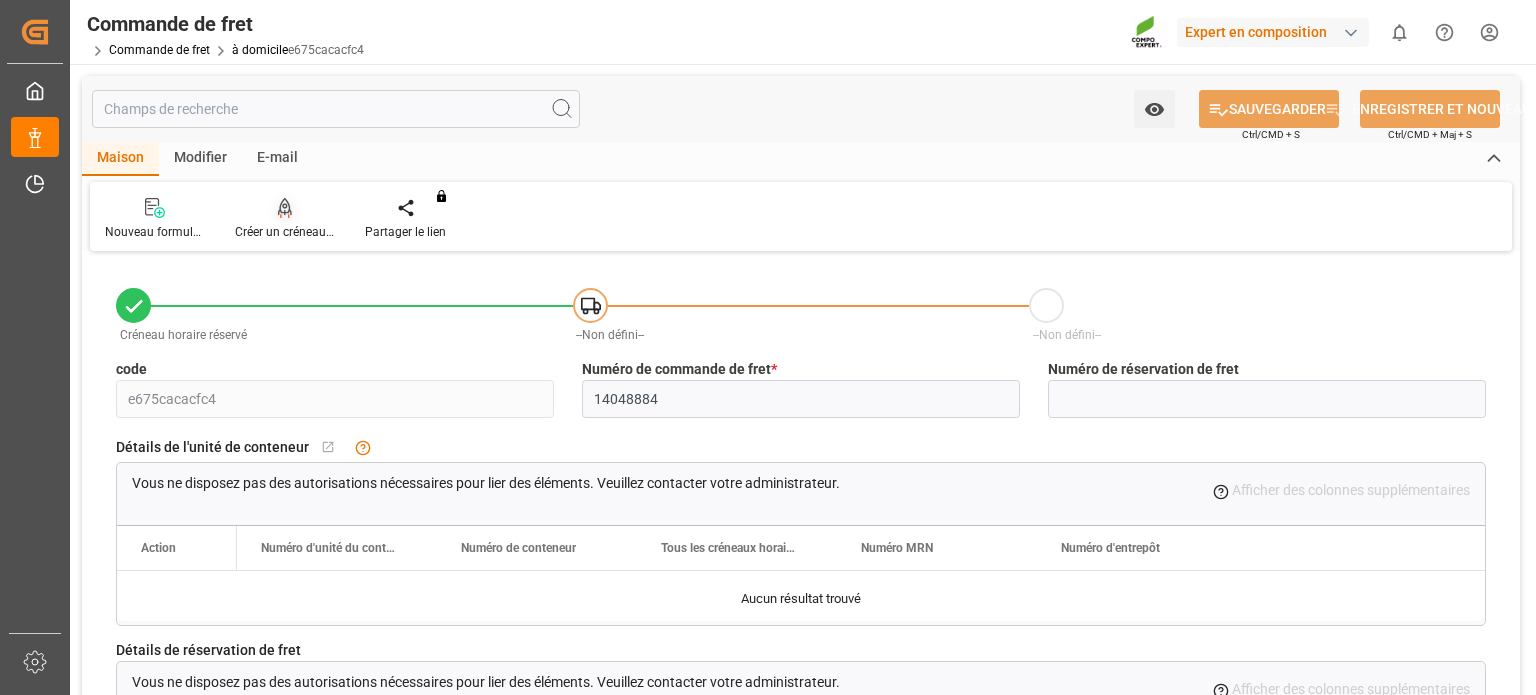 click on "Créer un créneau horaire" at bounding box center (301, 232) 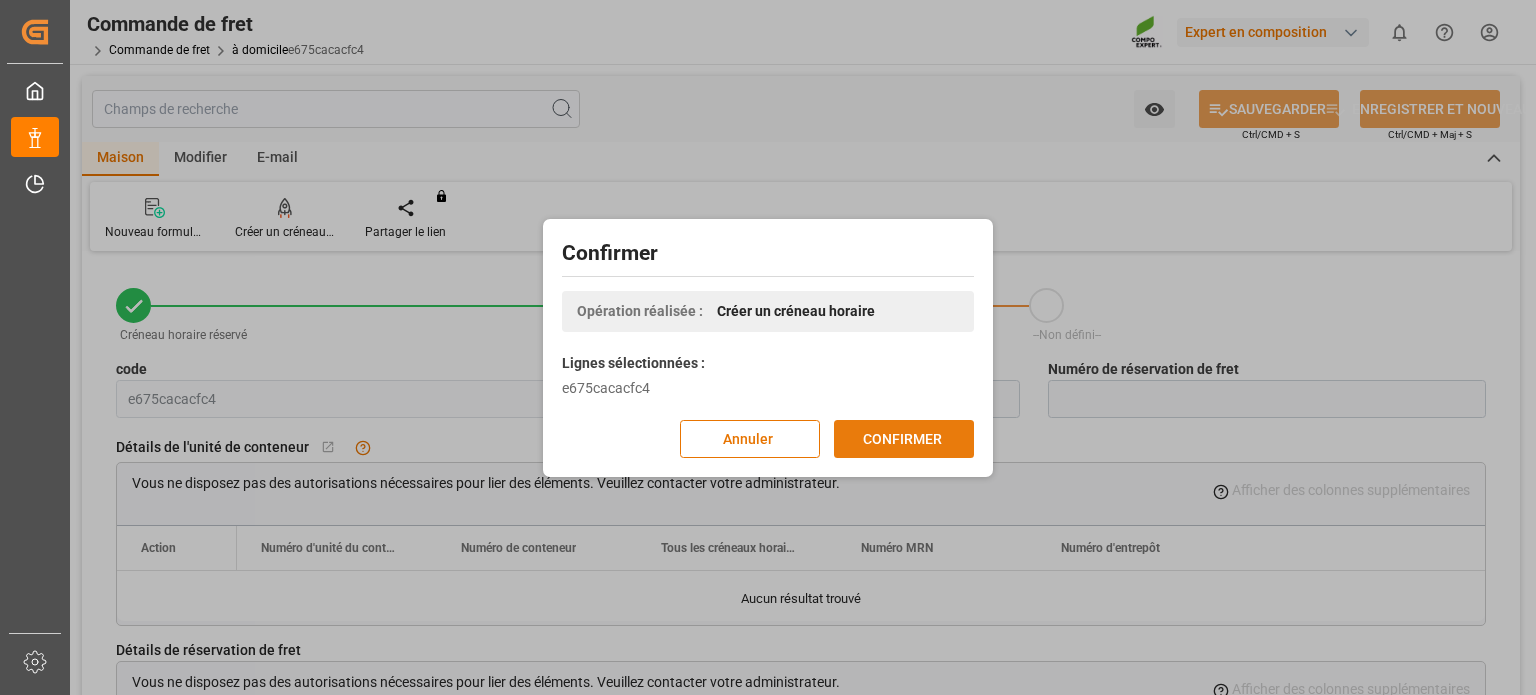 click on "CONFIRMER" at bounding box center [902, 438] 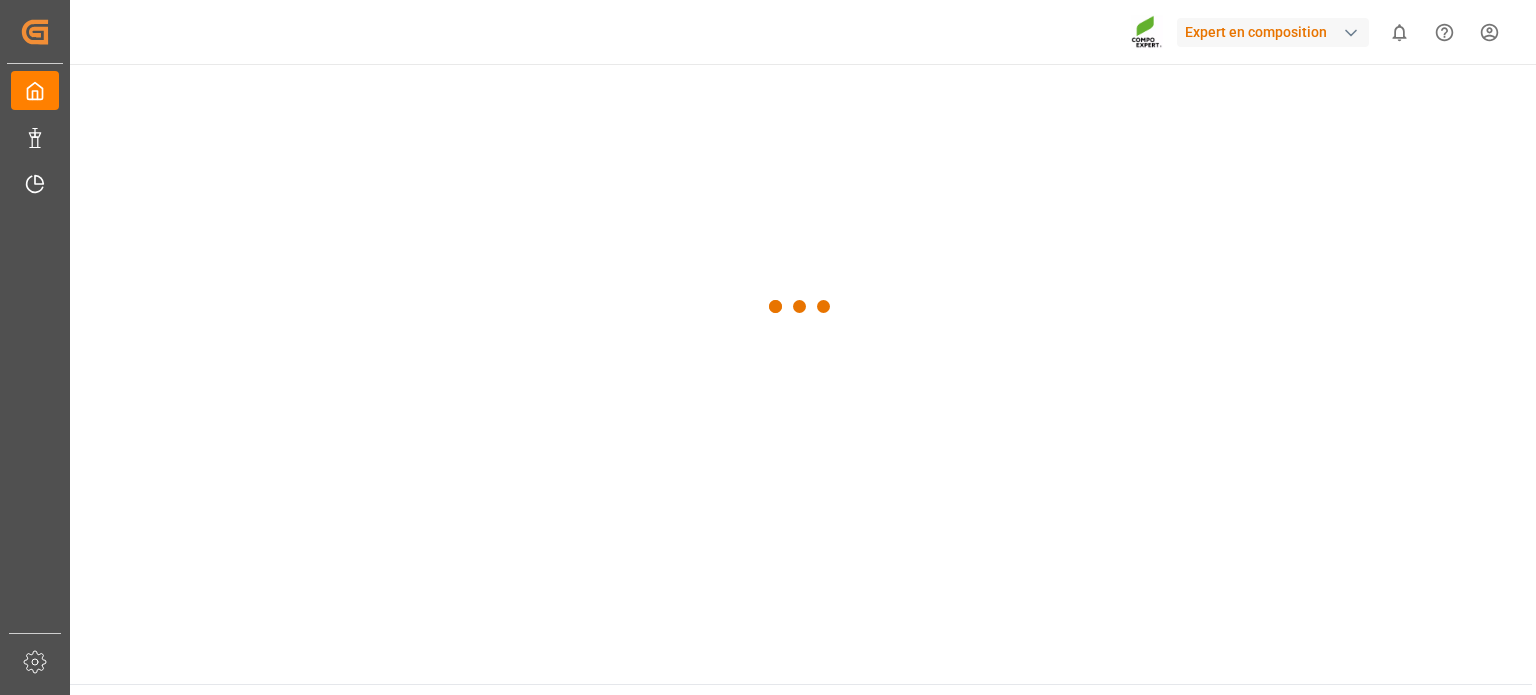 scroll, scrollTop: 0, scrollLeft: 0, axis: both 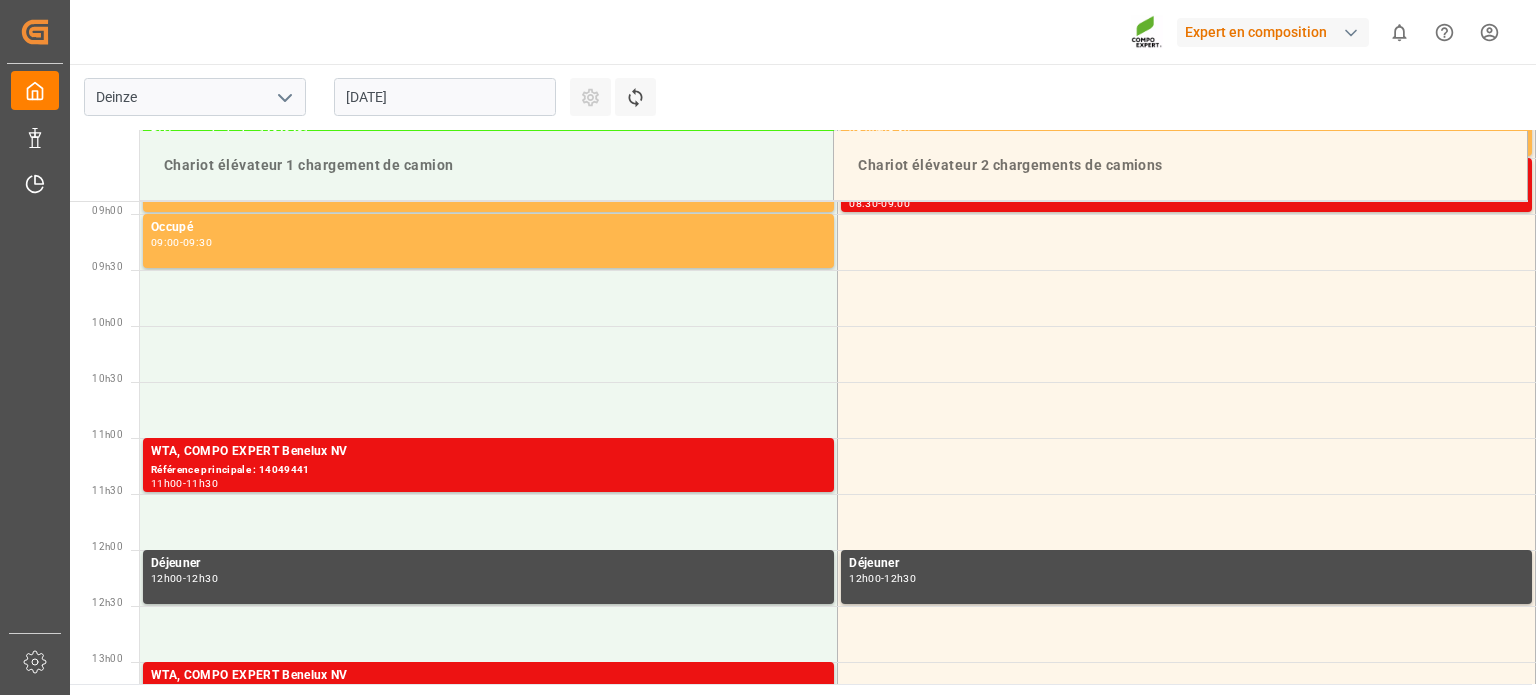 click on "[DATE]" at bounding box center (445, 97) 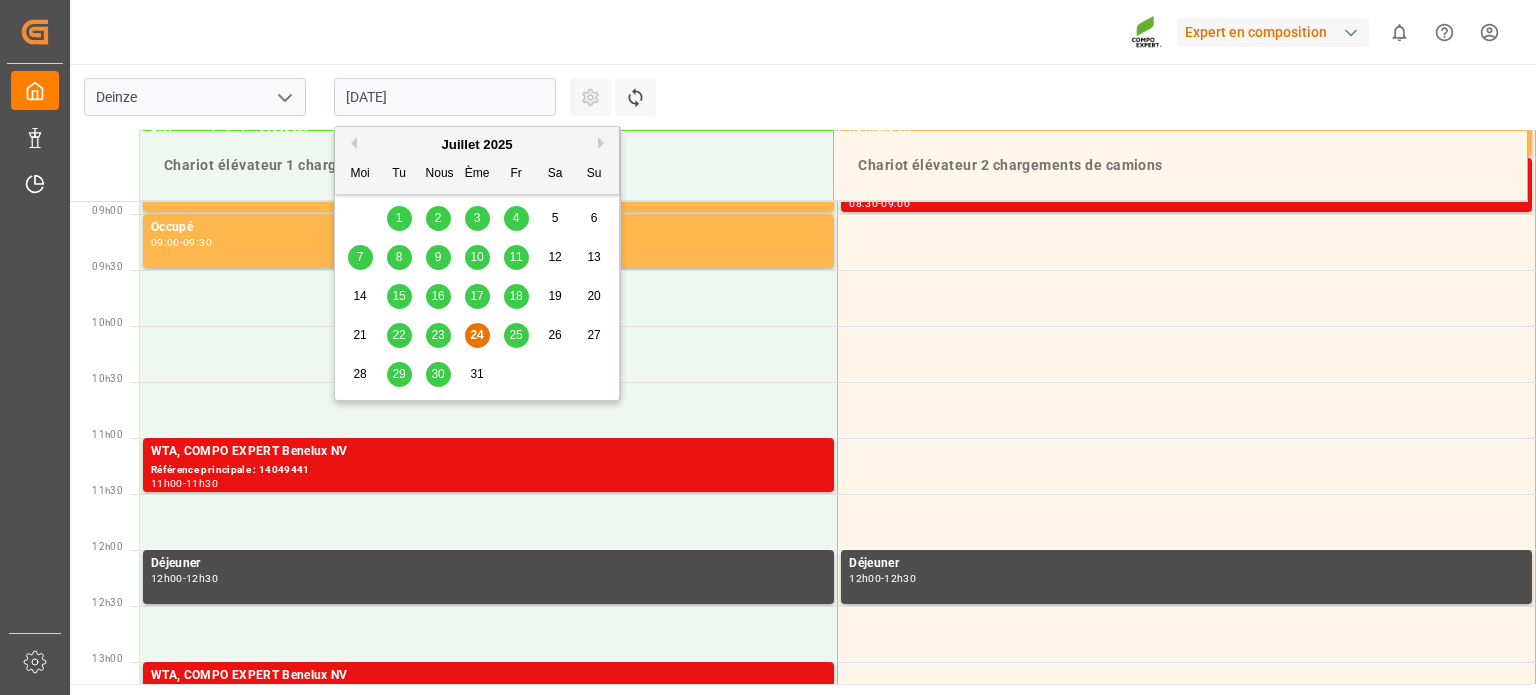 click on "29" at bounding box center [398, 374] 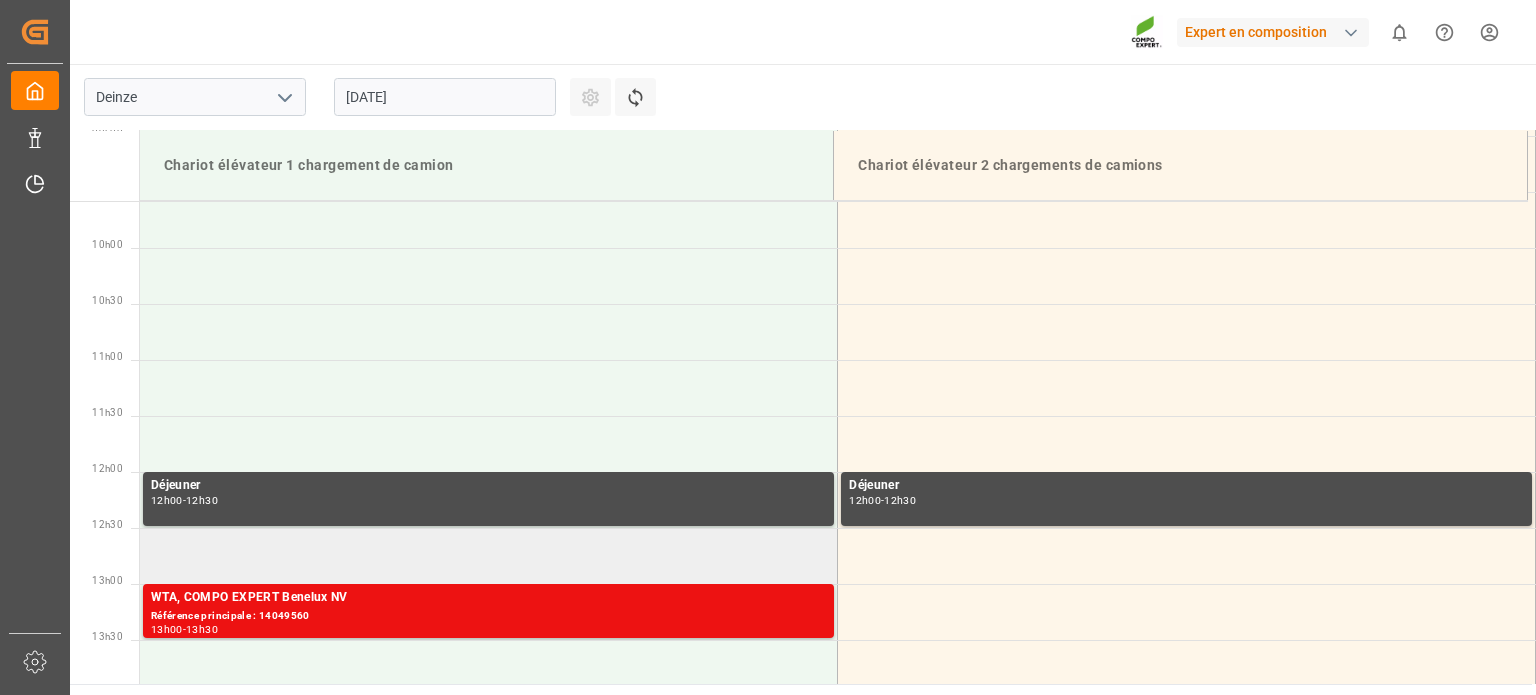 scroll, scrollTop: 1195, scrollLeft: 0, axis: vertical 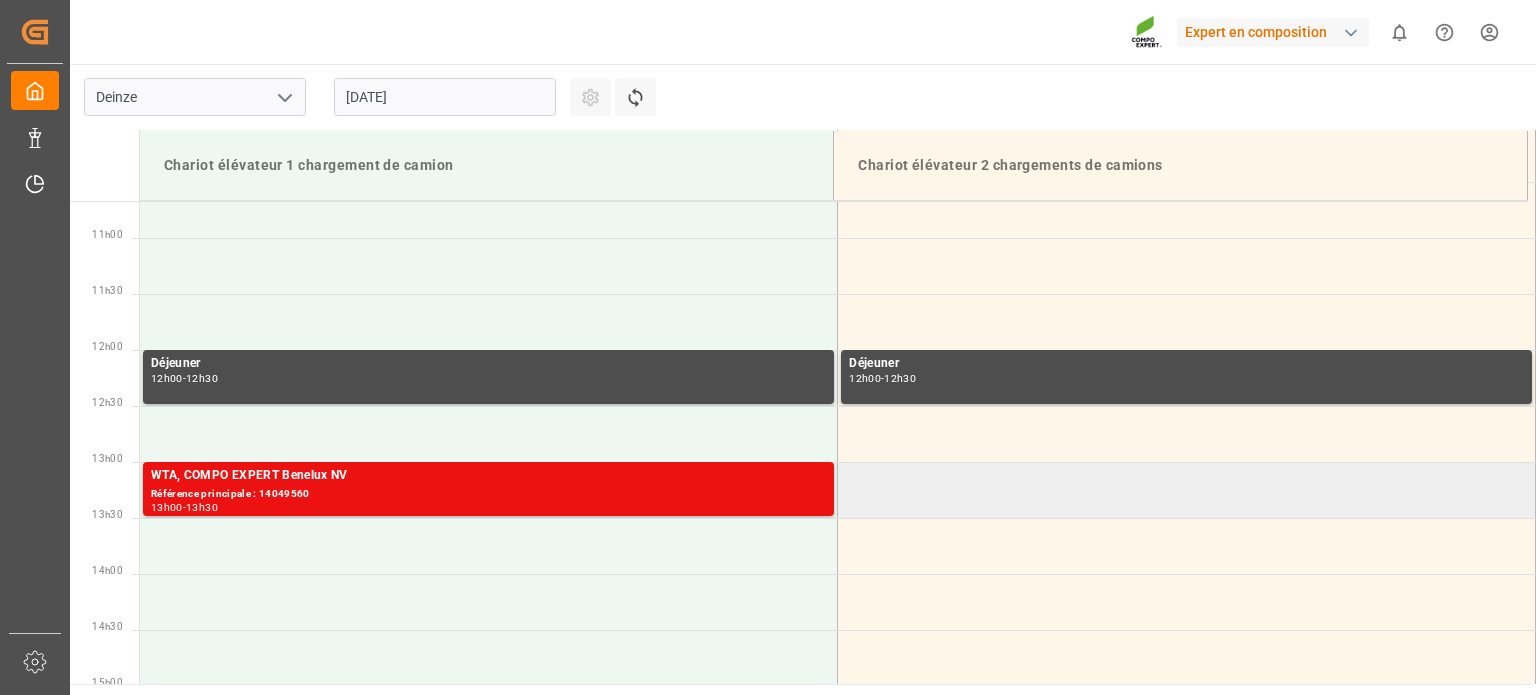 click at bounding box center (1187, 490) 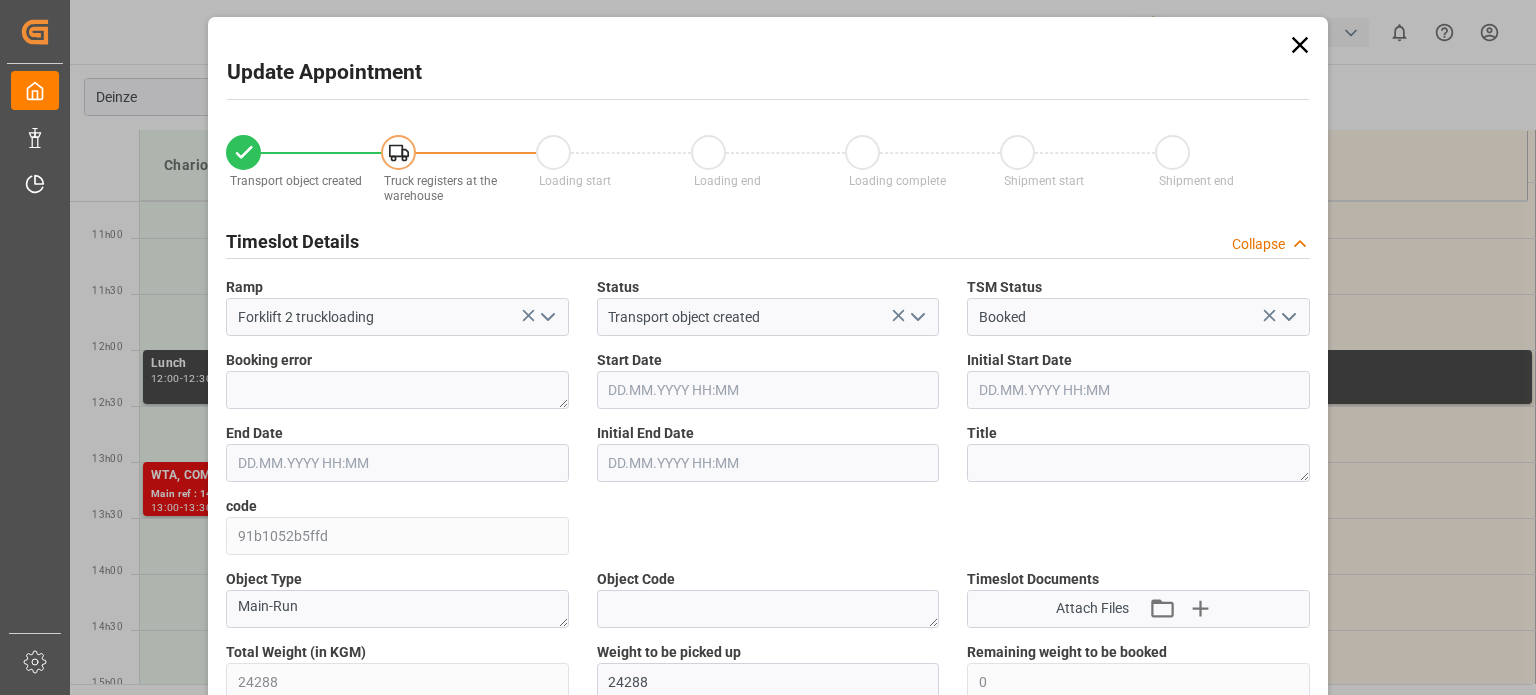 type on "29.07.2025 13:00" 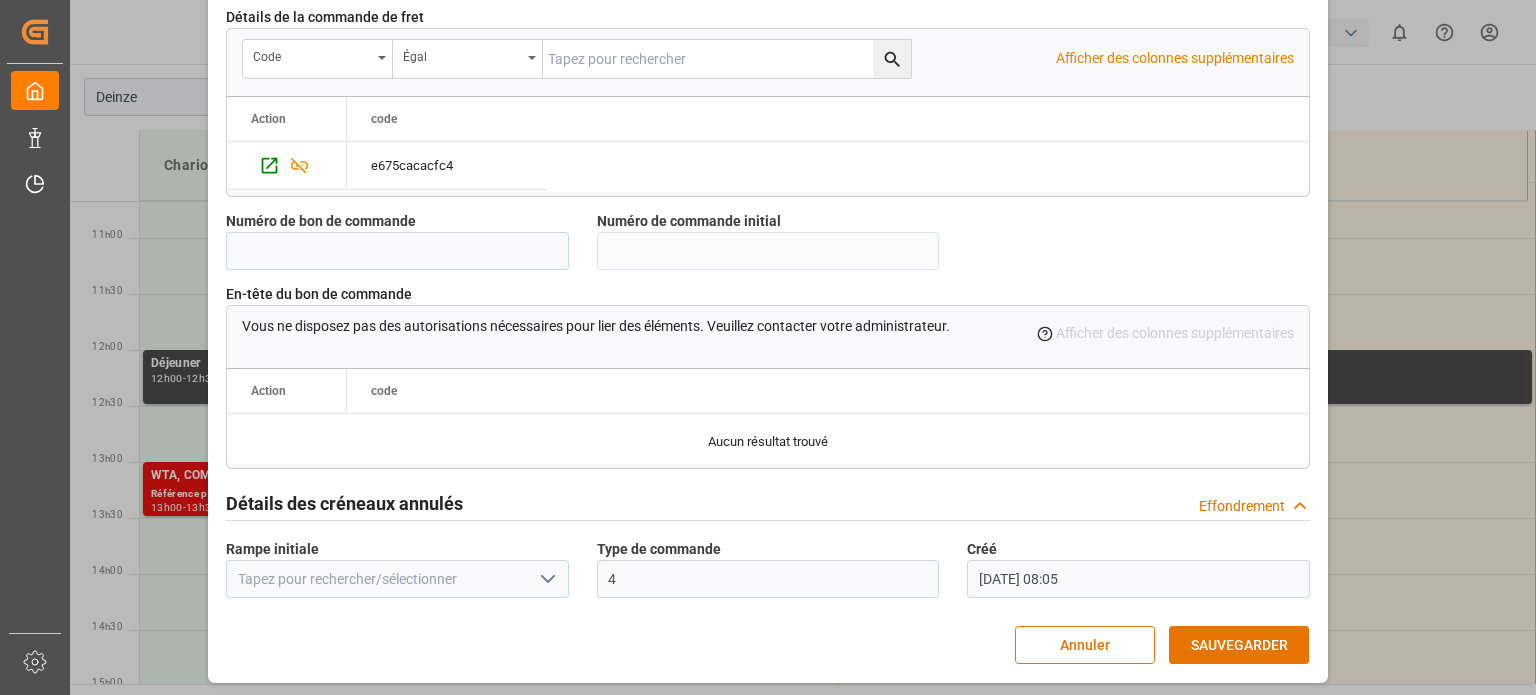 scroll, scrollTop: 1936, scrollLeft: 0, axis: vertical 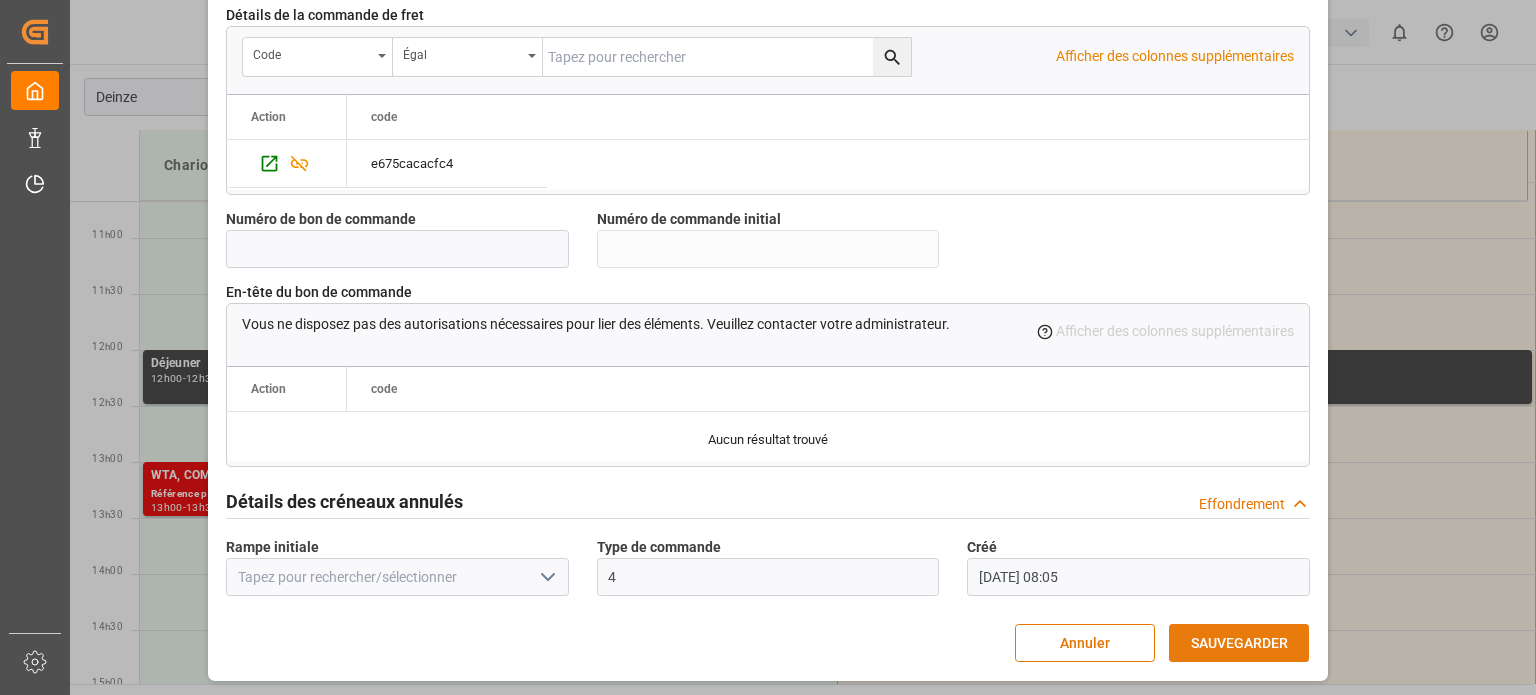 click on "SAUVEGARDER" at bounding box center [1239, 643] 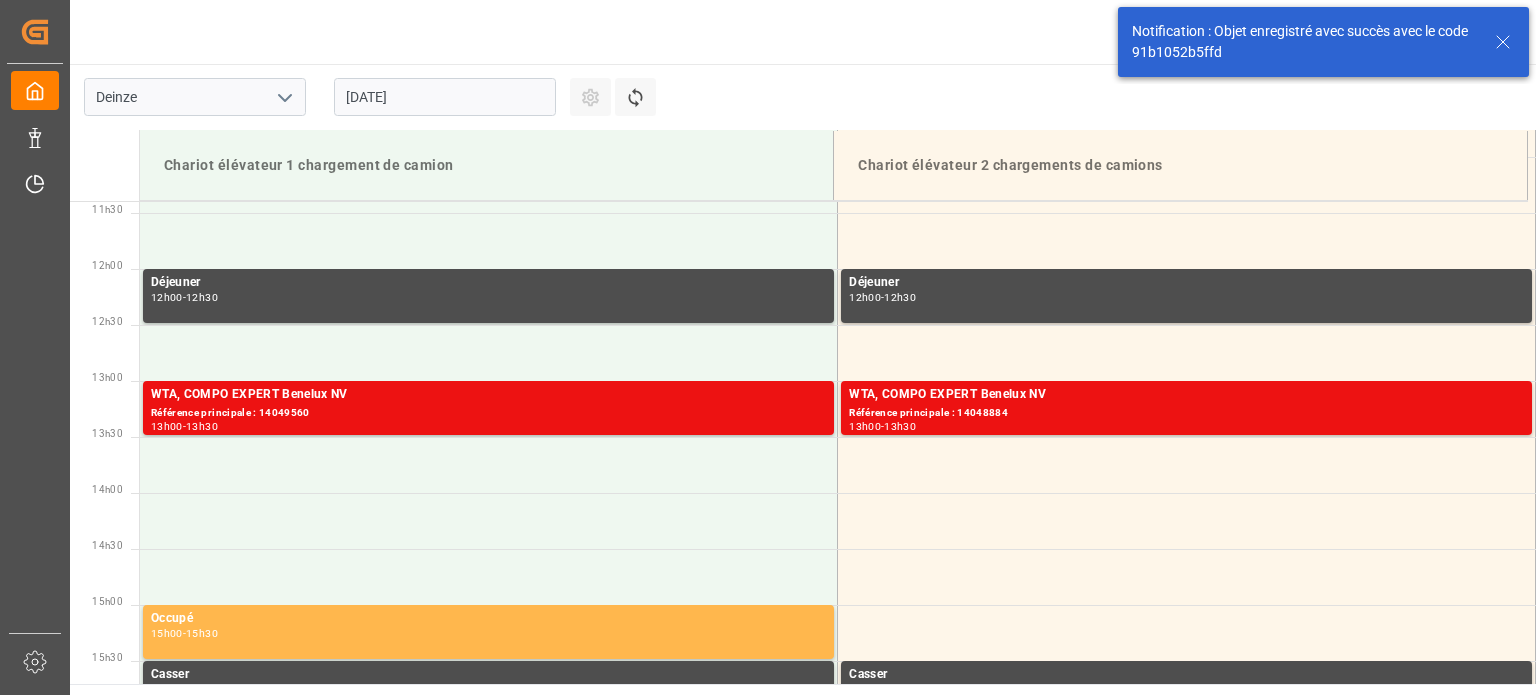 scroll, scrollTop: 1331, scrollLeft: 0, axis: vertical 